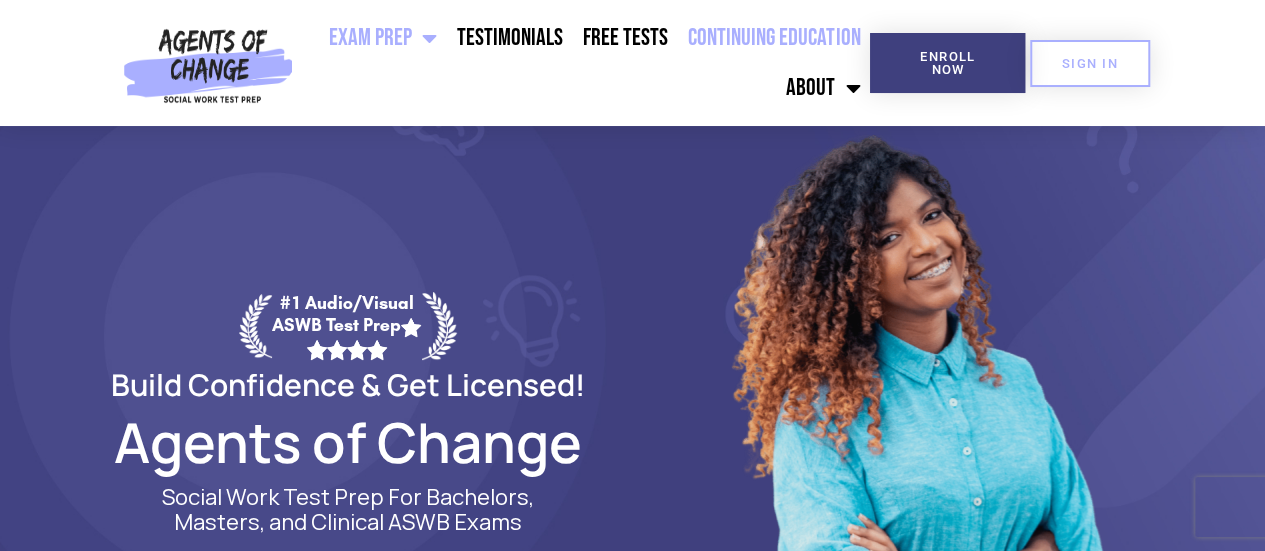 scroll, scrollTop: 0, scrollLeft: 0, axis: both 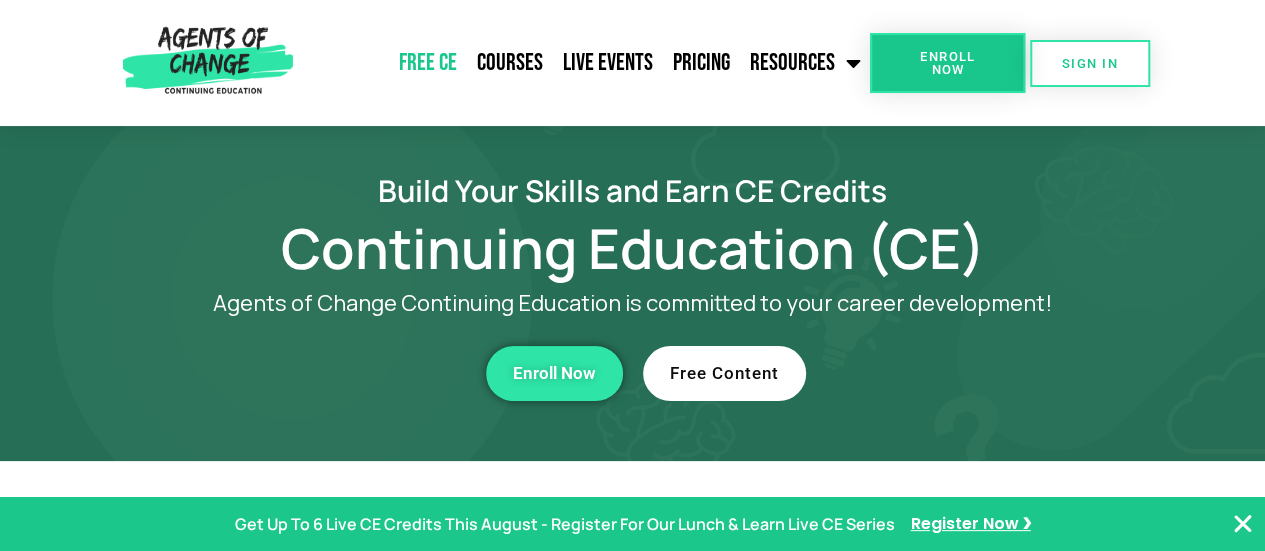 click on "Free CE" 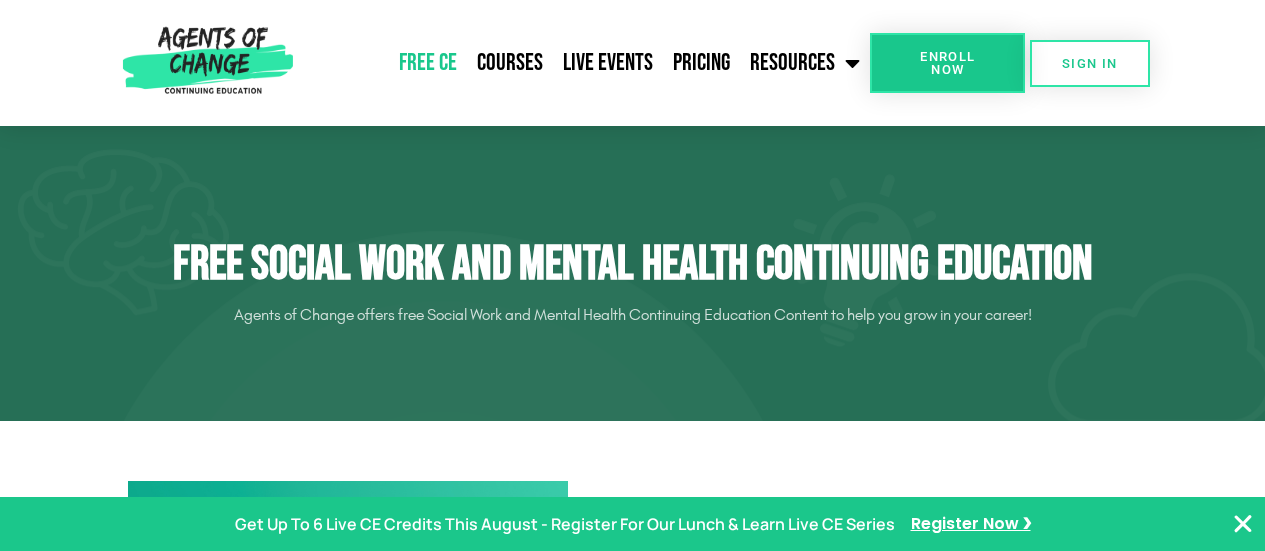 scroll, scrollTop: 322, scrollLeft: 0, axis: vertical 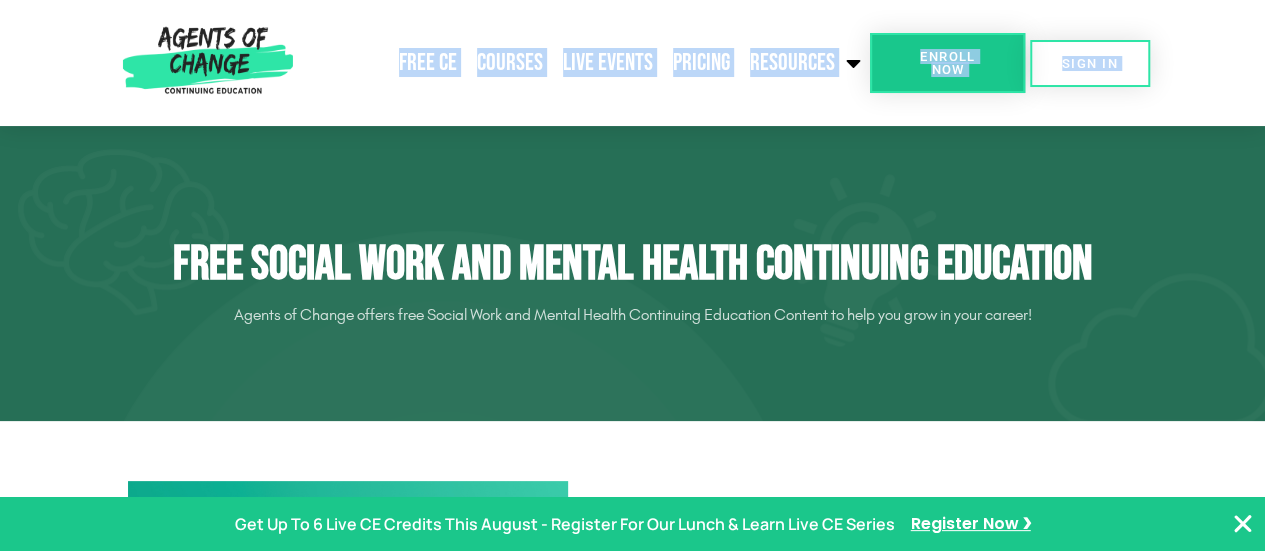 click on "Courses" 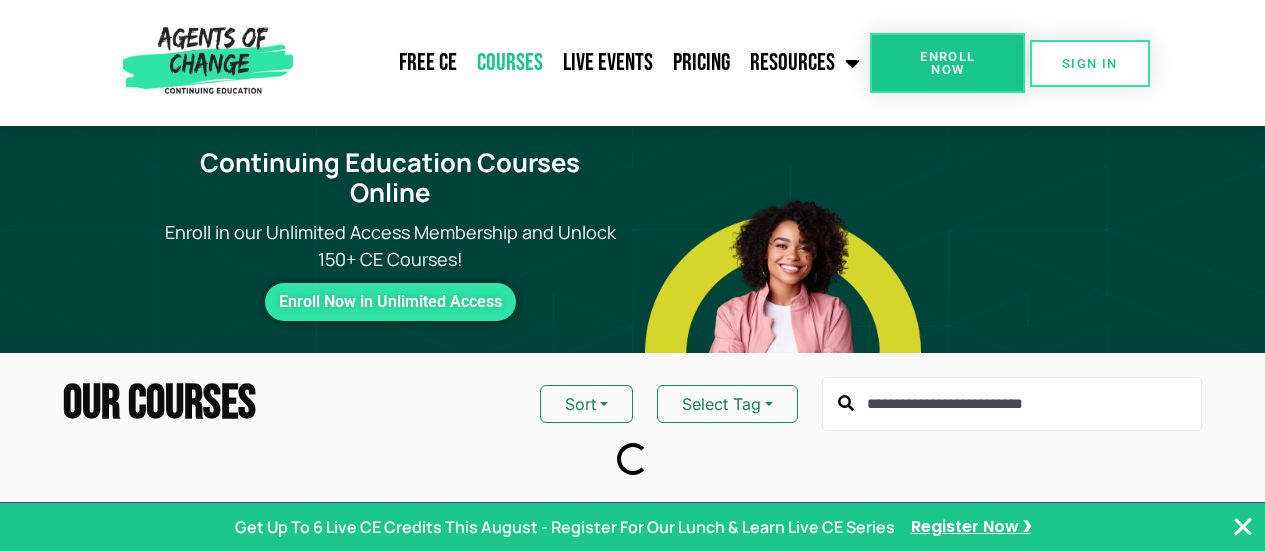 scroll, scrollTop: 0, scrollLeft: 0, axis: both 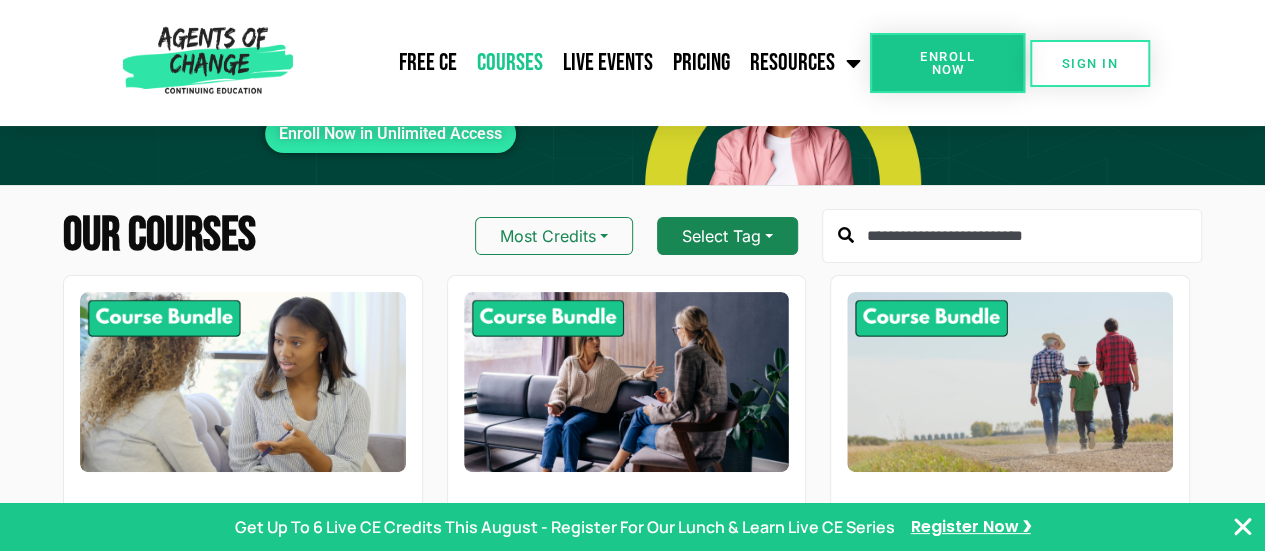 click on "Select Tag" at bounding box center [727, 236] 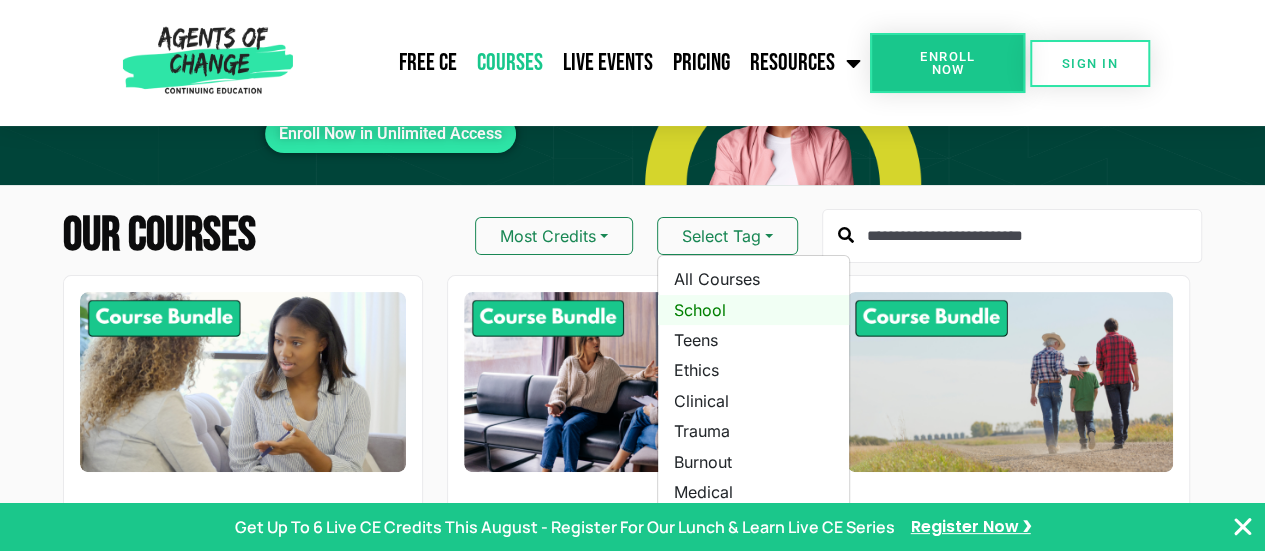click on "School" at bounding box center (753, 310) 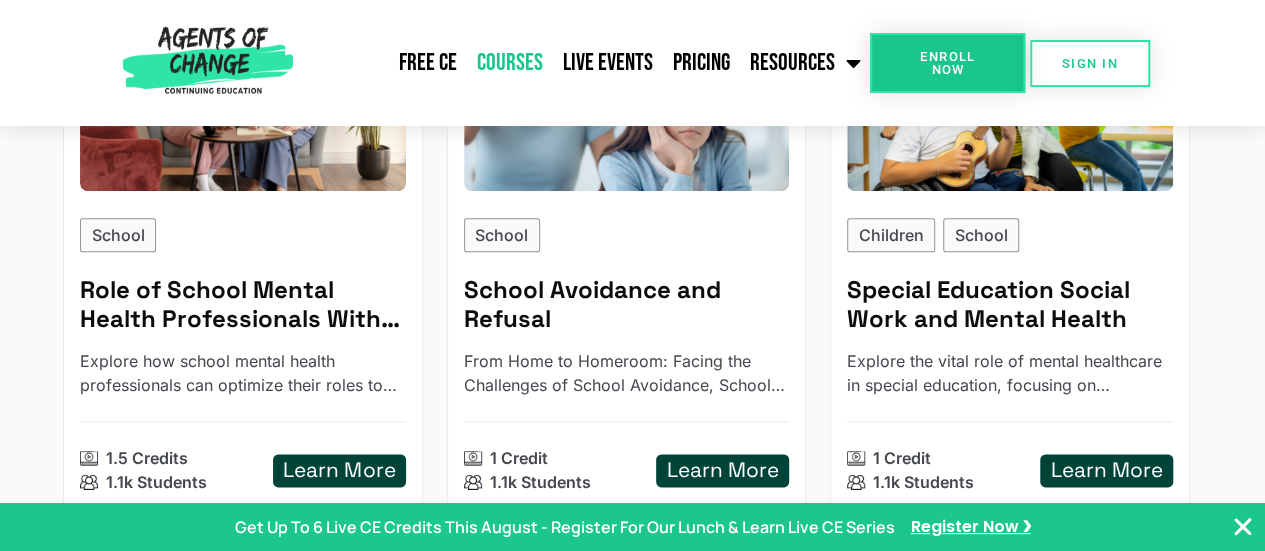 scroll, scrollTop: 995, scrollLeft: 0, axis: vertical 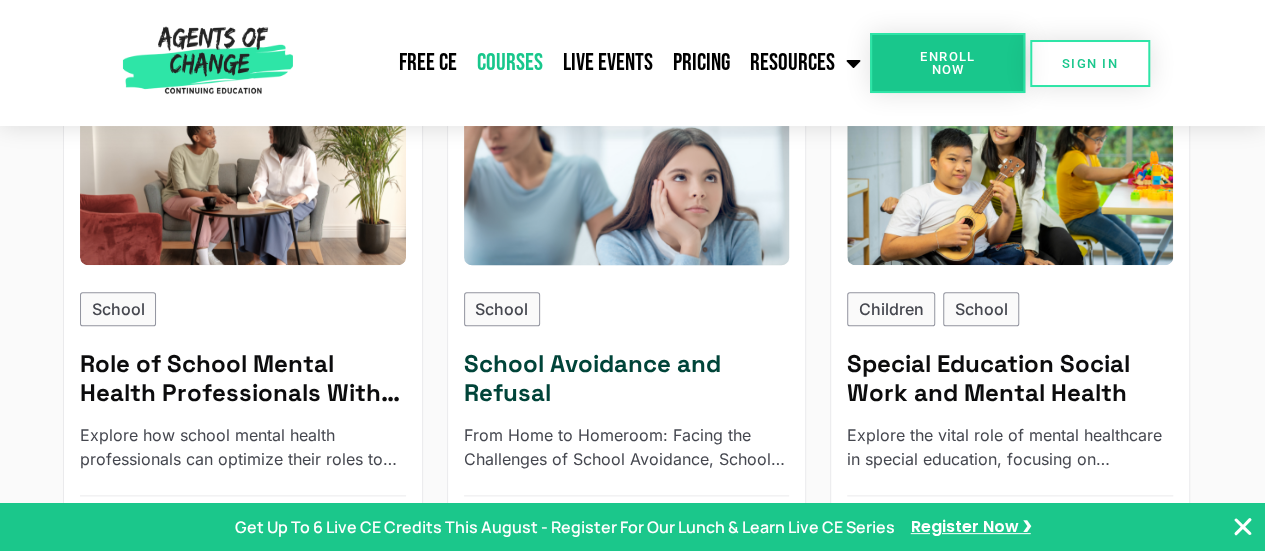 click at bounding box center [626, 175] 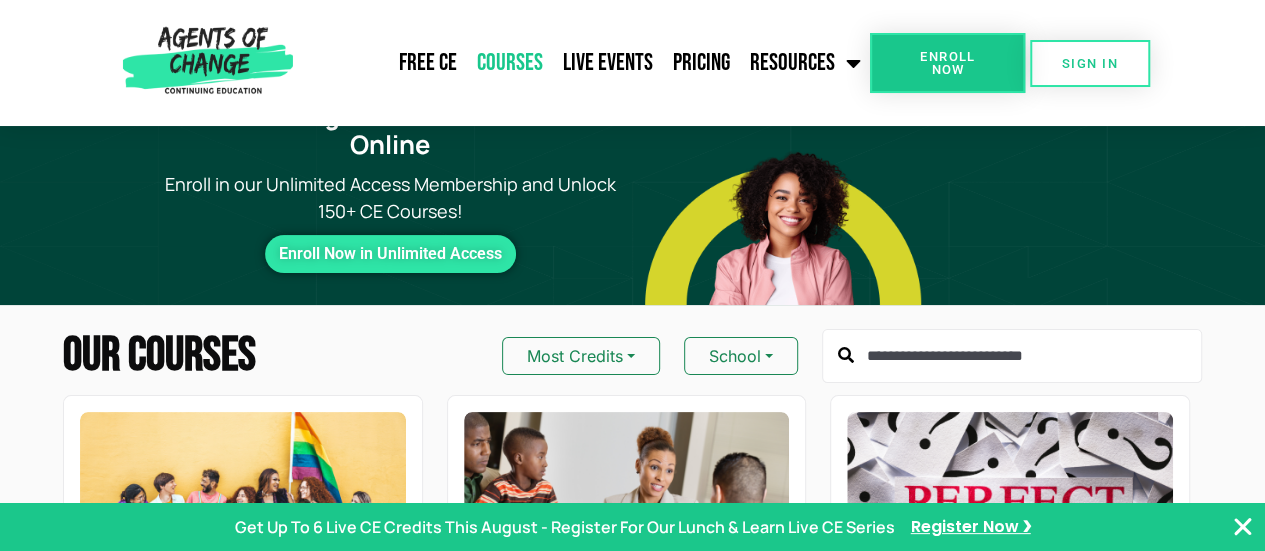 scroll, scrollTop: 0, scrollLeft: 0, axis: both 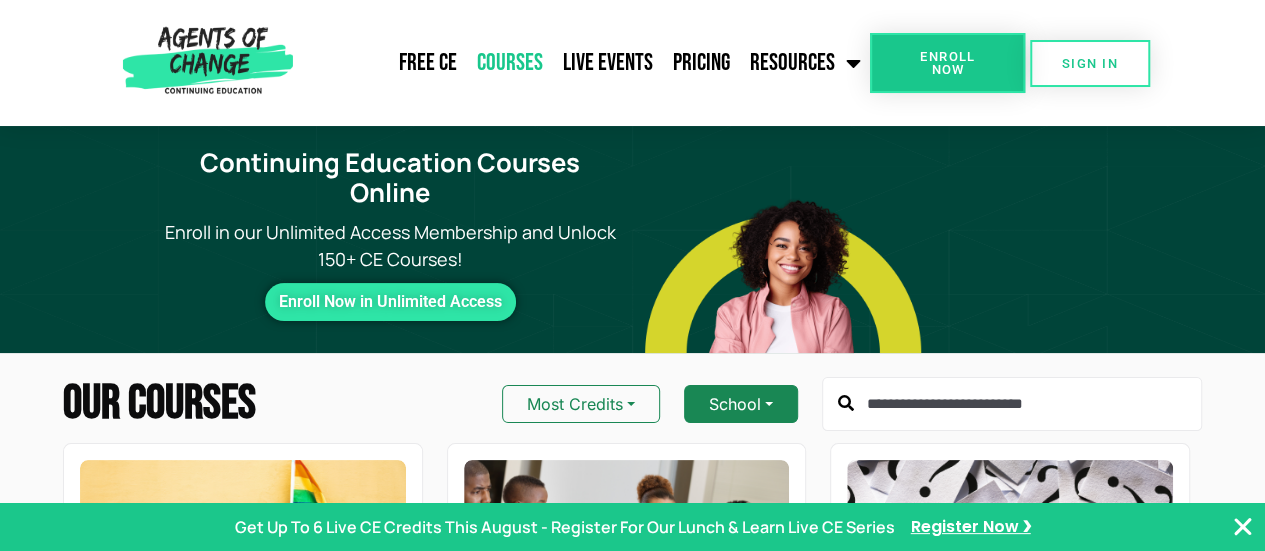click on "School" at bounding box center [741, 404] 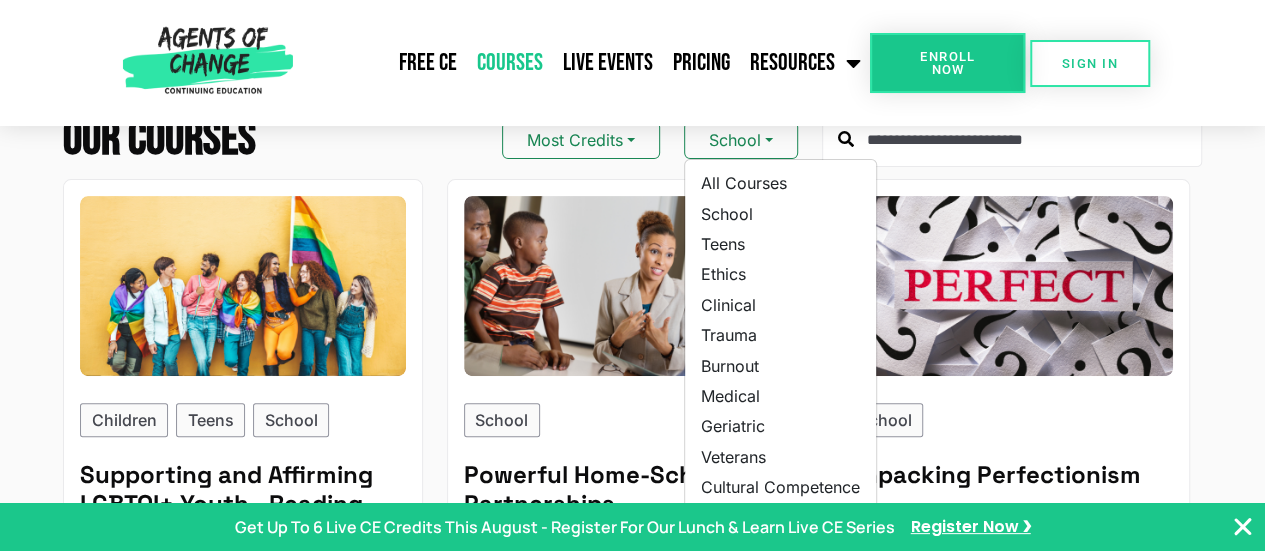 scroll, scrollTop: 260, scrollLeft: 0, axis: vertical 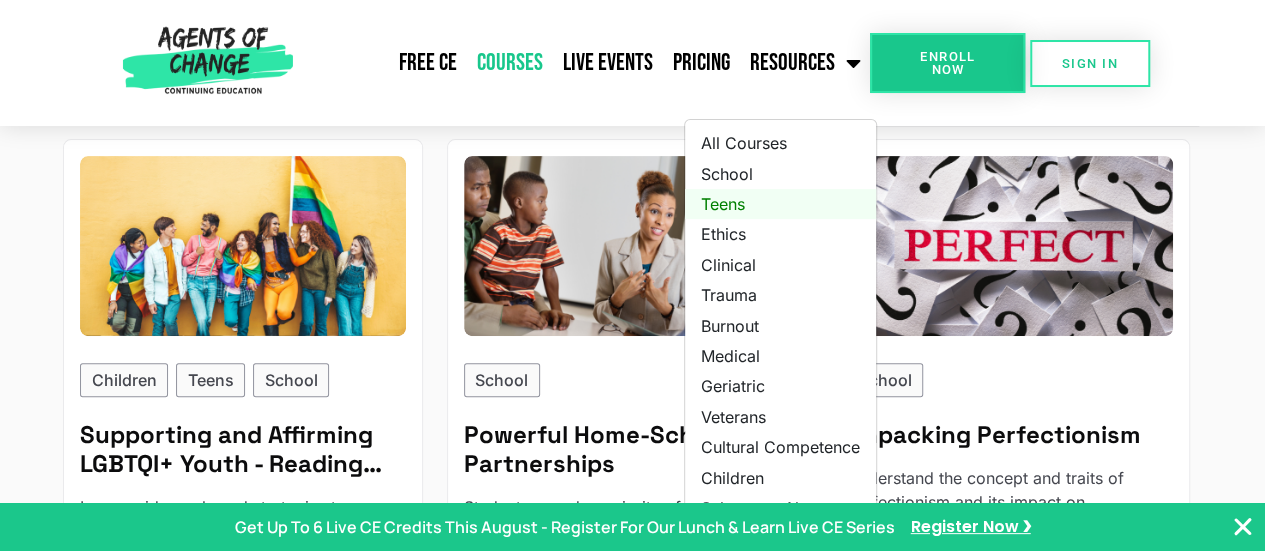 click on "Teens" at bounding box center [780, 204] 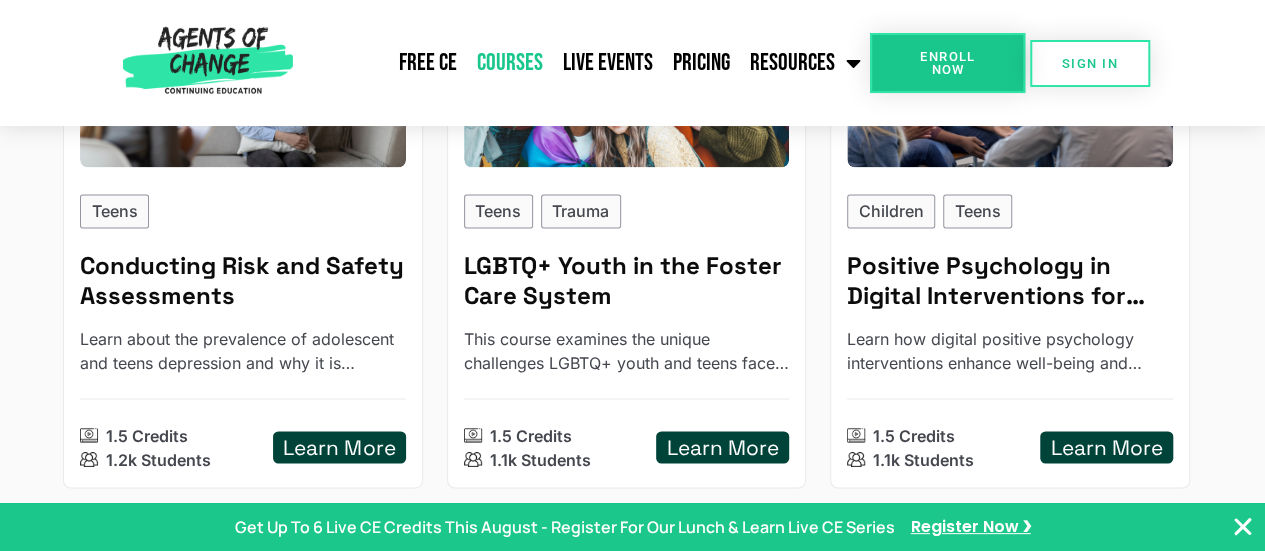 scroll, scrollTop: 1572, scrollLeft: 0, axis: vertical 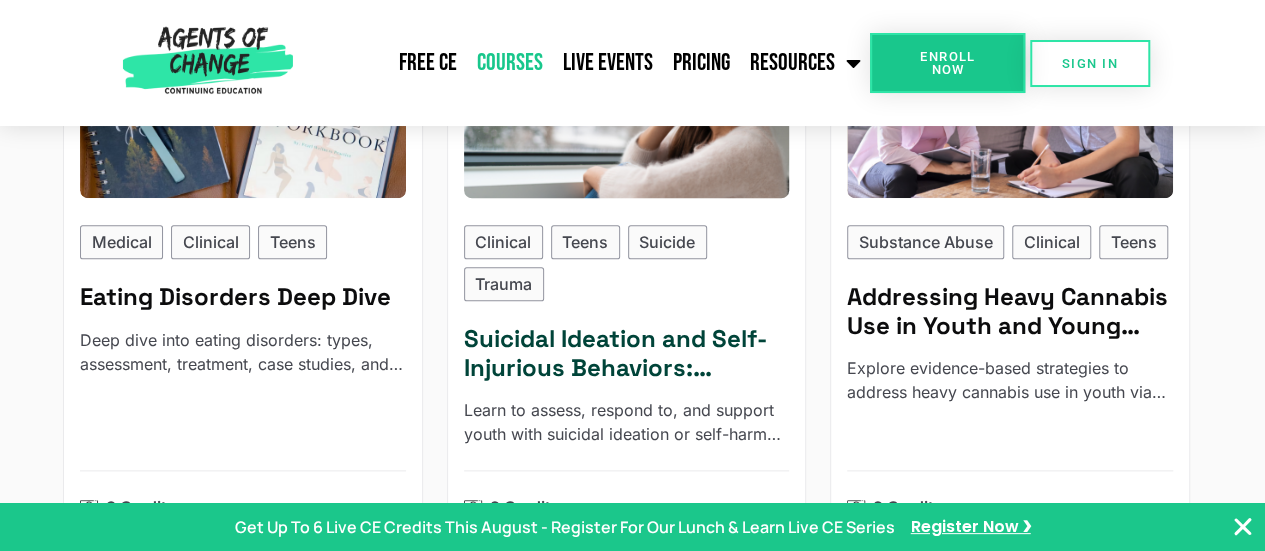 click on "Suicidal Ideation and Self-Injurious Behaviors: Providing Responsive Treatment" at bounding box center (627, 354) 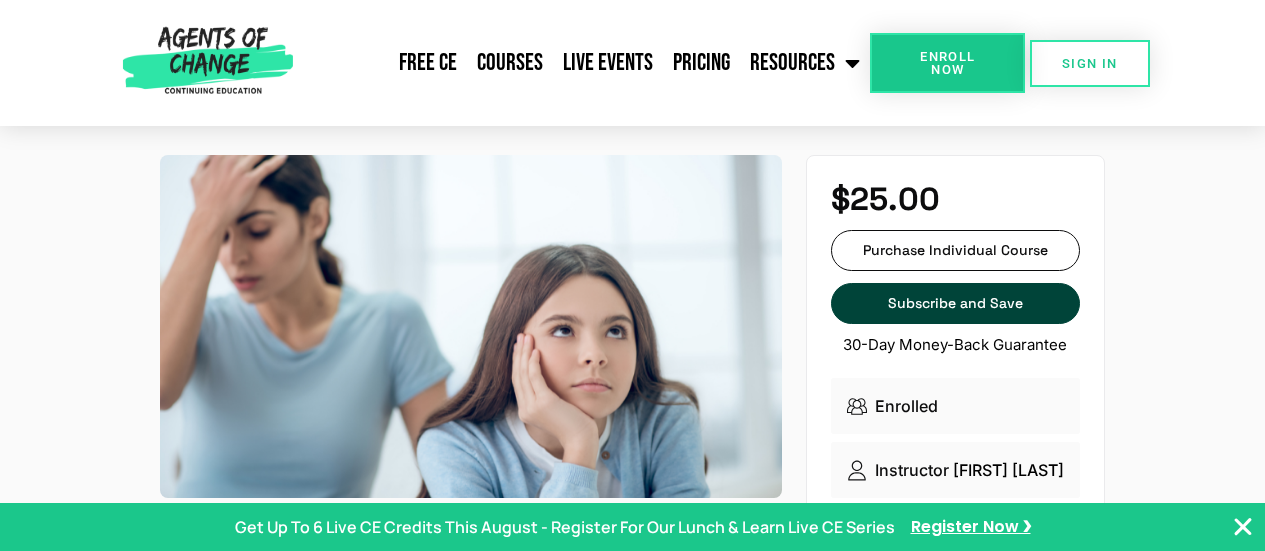 scroll, scrollTop: 0, scrollLeft: 0, axis: both 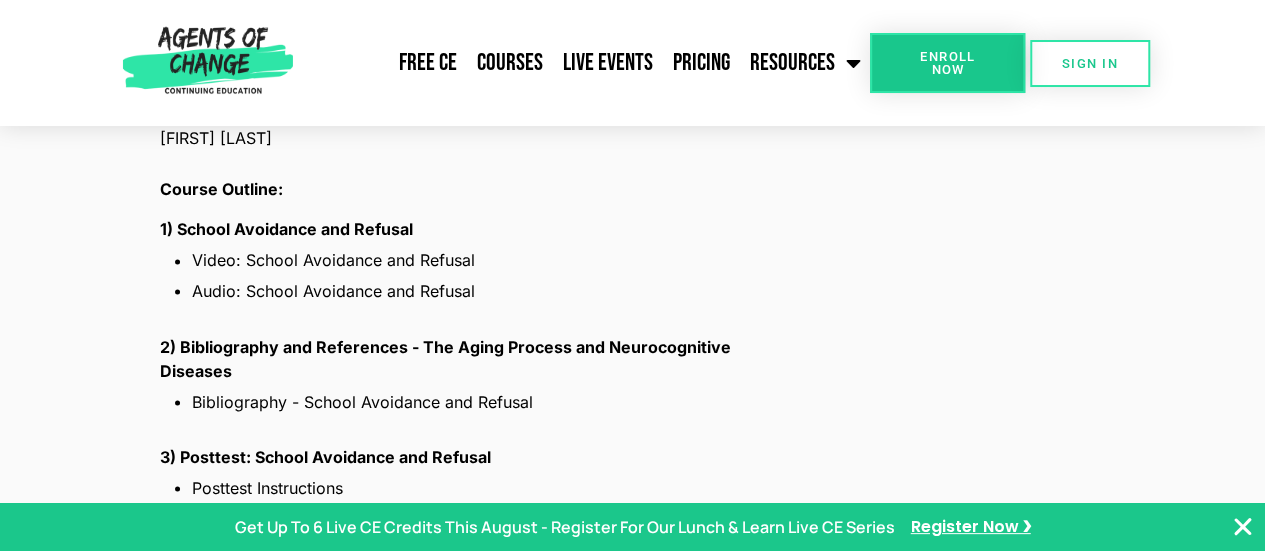 click on "$25.00 Purchase Individual Course Purchase Individual Course Subscribe and Save Subscribe and Save 30-Day Money-Back Guarantee Duration 1 hr Enrolled 1,137 Students Instructor [FIRST] [LAST] Lectures 7 Language English Certificate Yes" at bounding box center [955, 307] 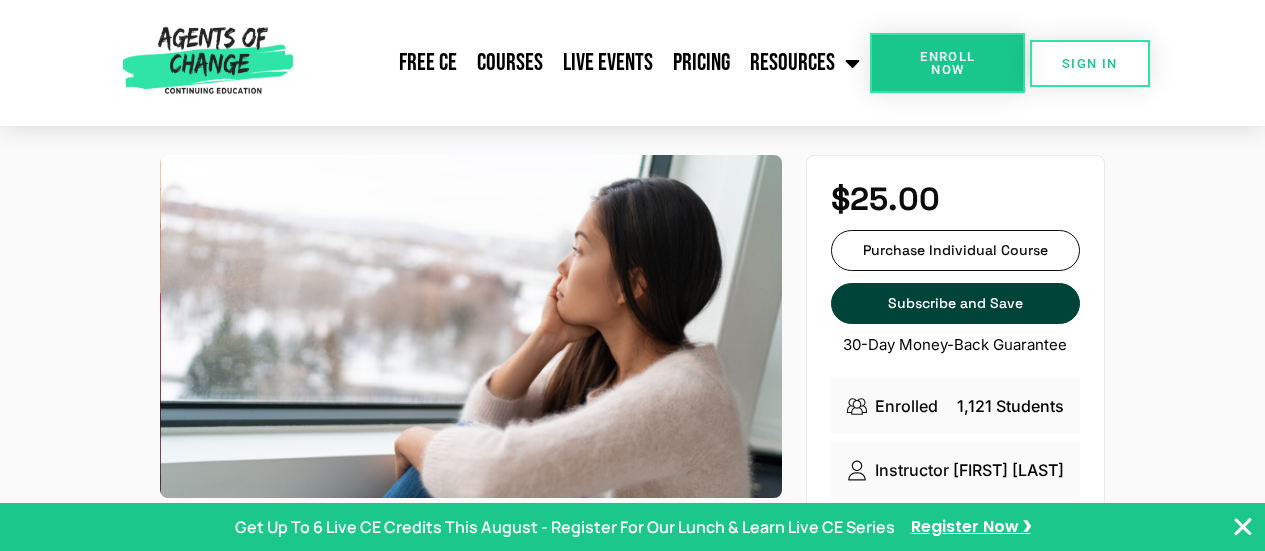 scroll, scrollTop: 0, scrollLeft: 0, axis: both 